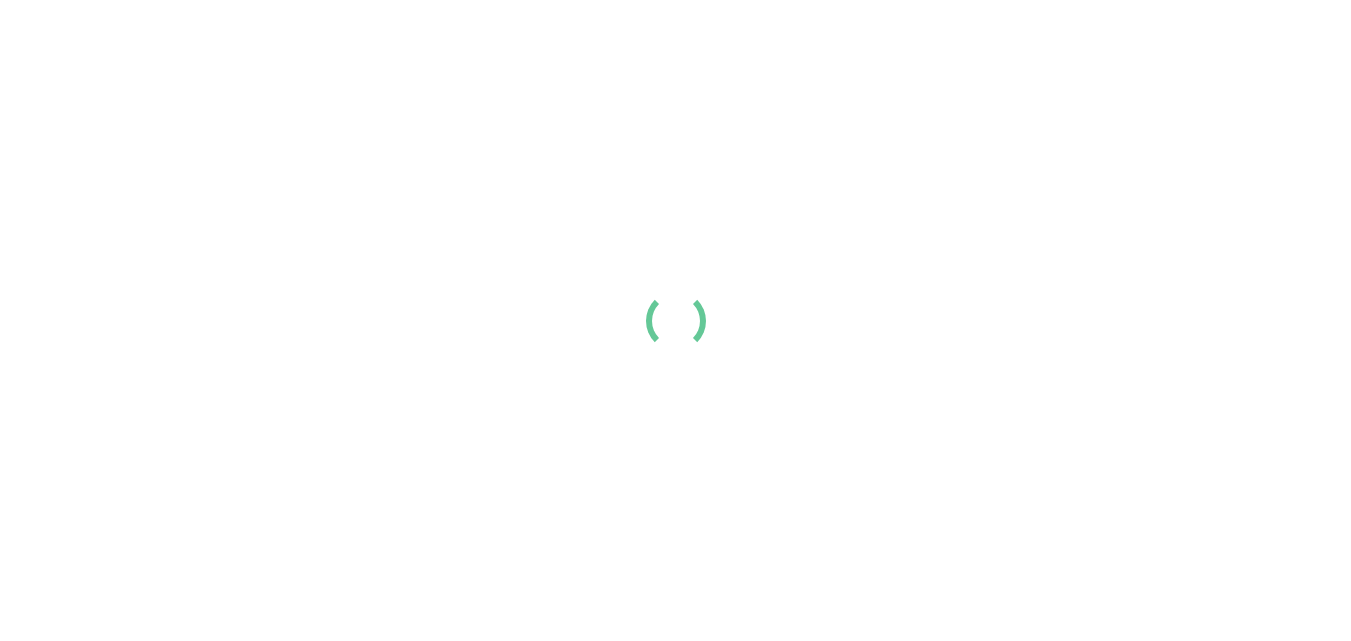 scroll, scrollTop: 0, scrollLeft: 0, axis: both 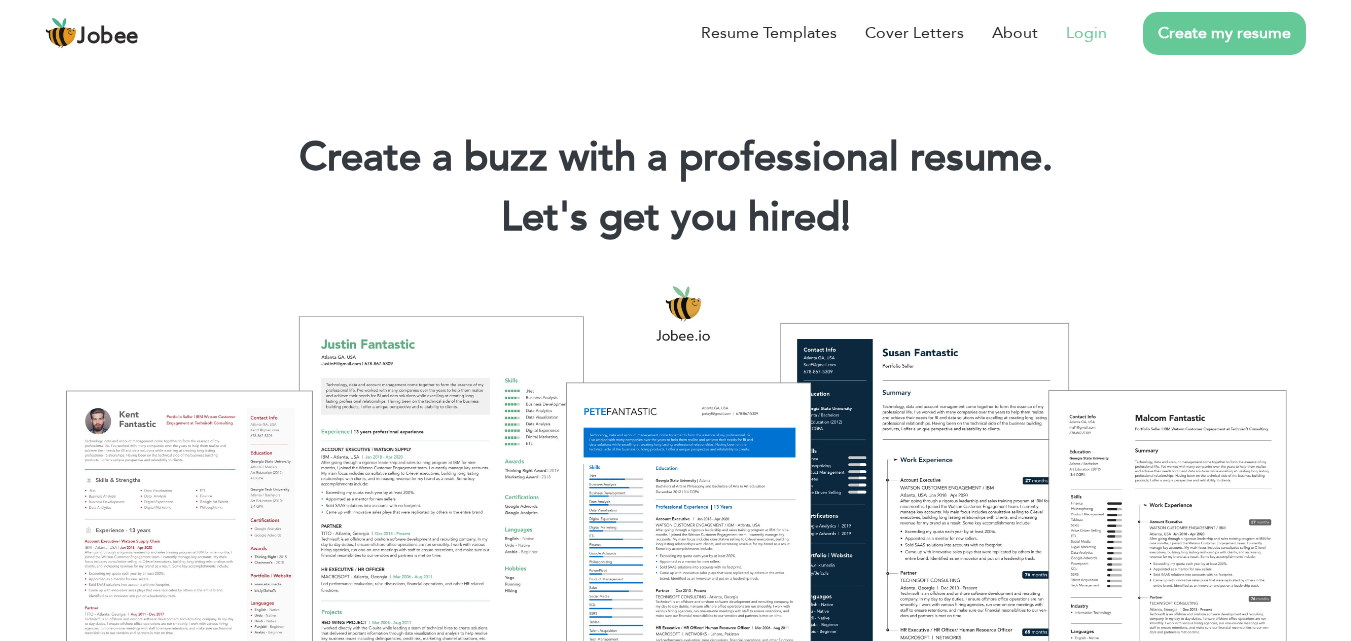 click on "Login" at bounding box center (1086, 33) 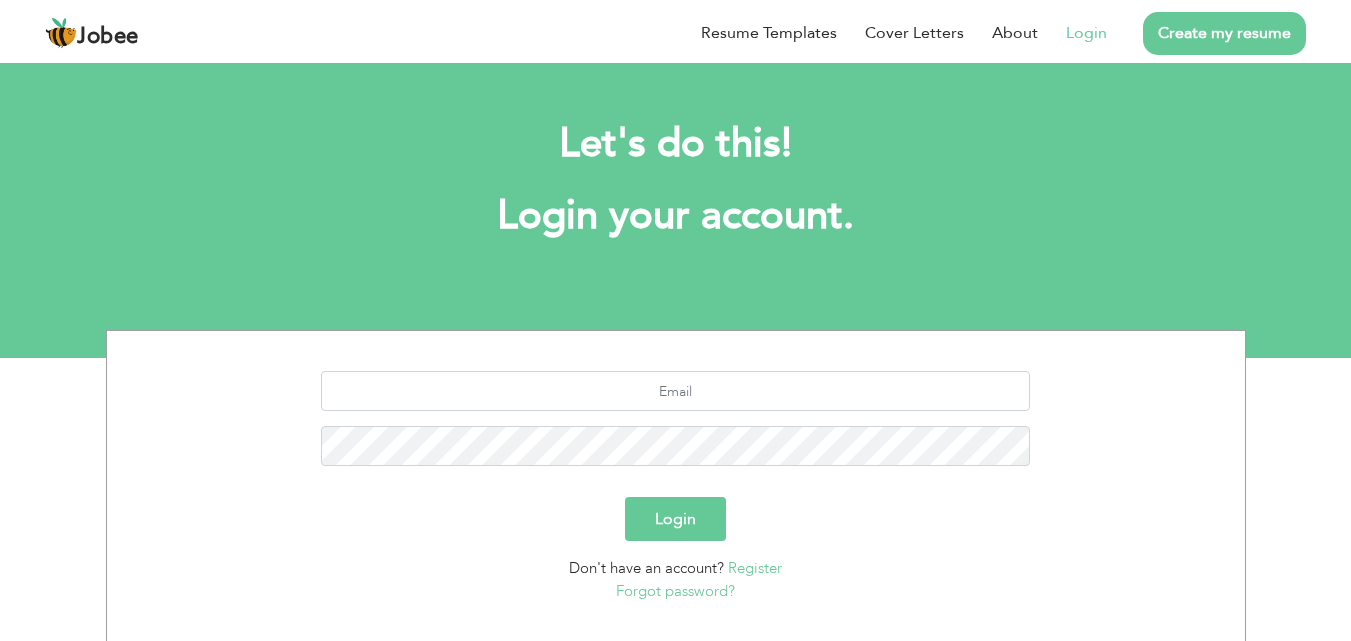 scroll, scrollTop: 0, scrollLeft: 0, axis: both 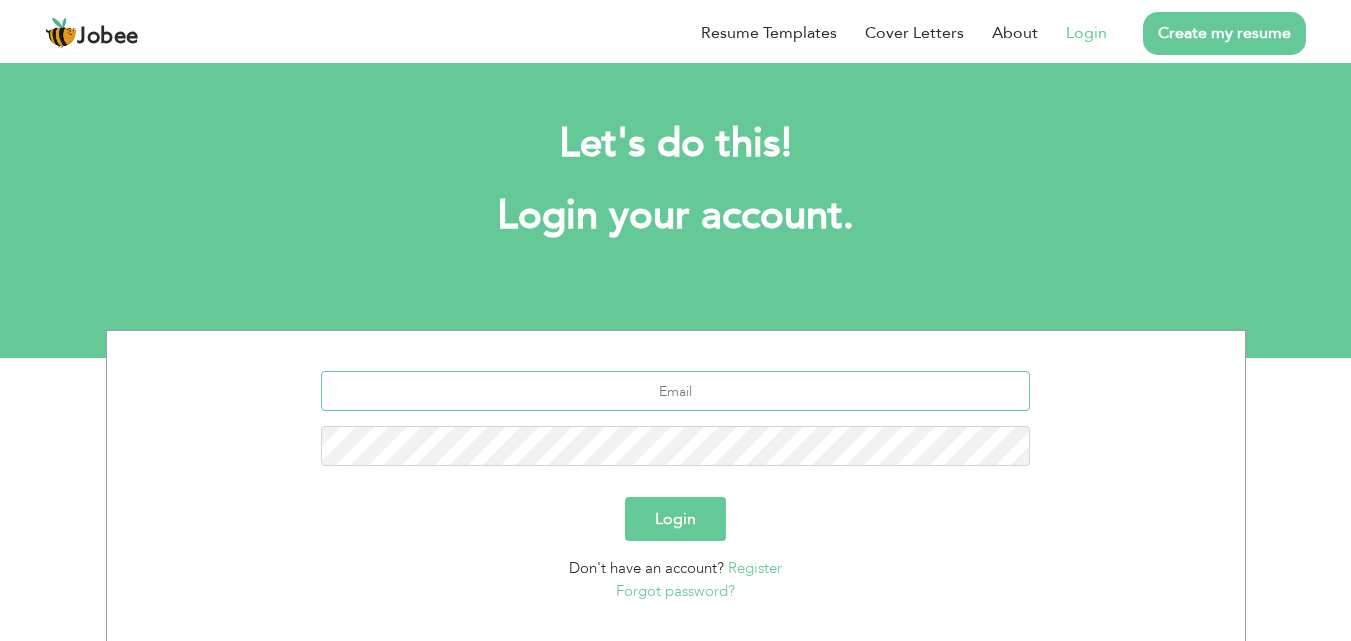click at bounding box center [675, 391] 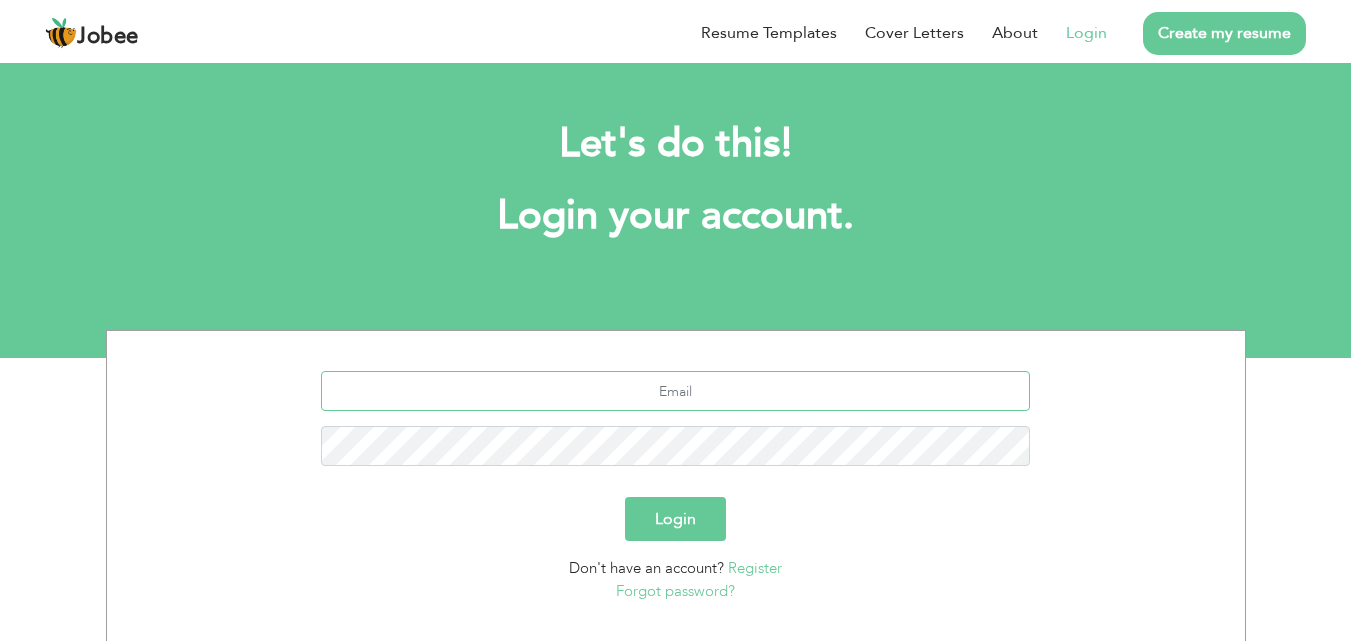 type on "[DOMAIN_NAME][EMAIL_ADDRESS][DOMAIN_NAME]" 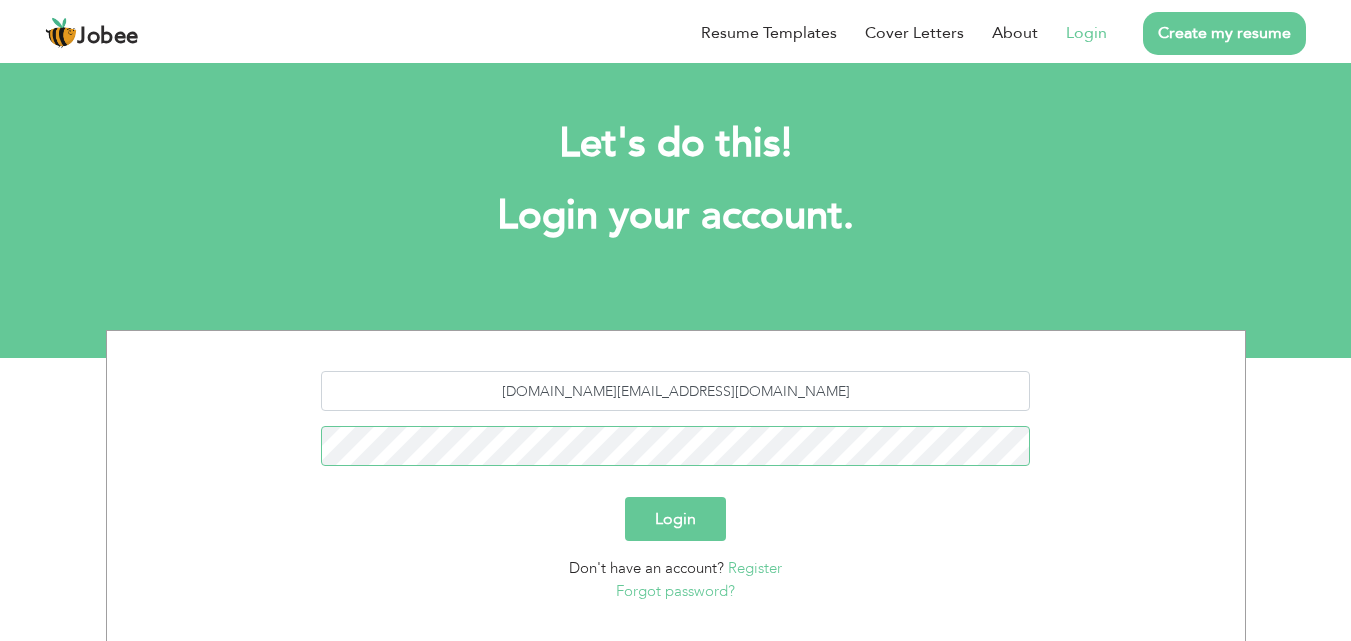 scroll, scrollTop: 118, scrollLeft: 0, axis: vertical 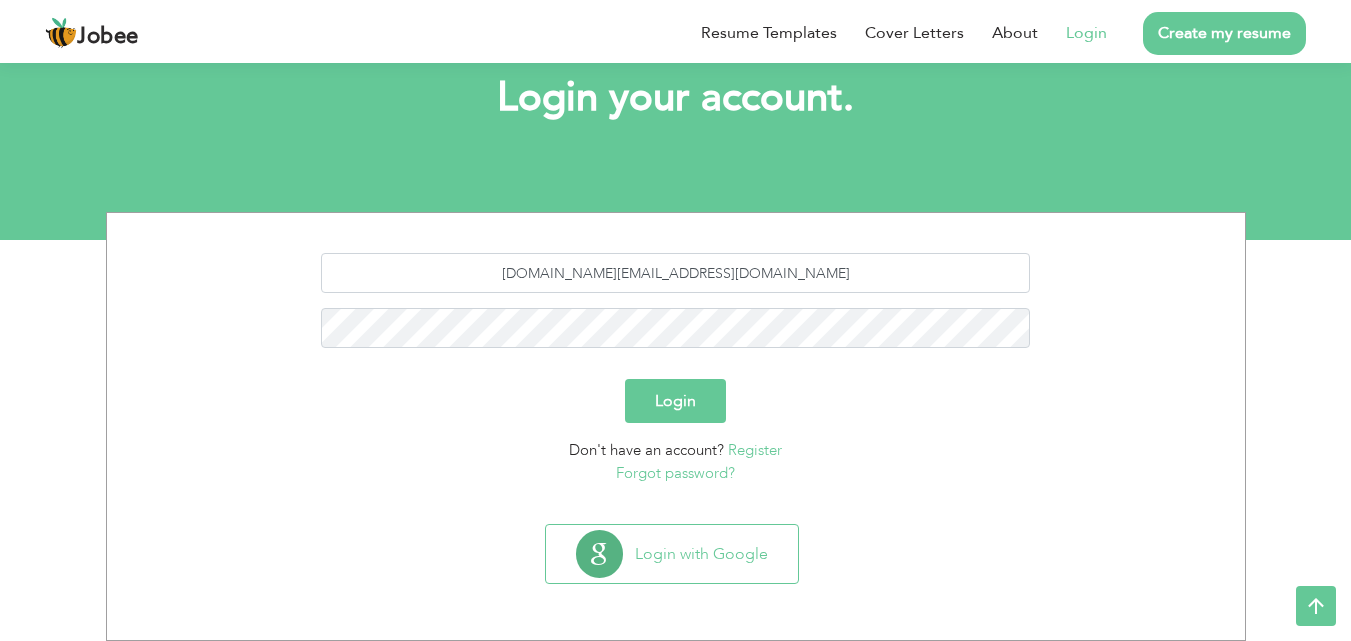 click on "Forgot password?" at bounding box center [675, 473] 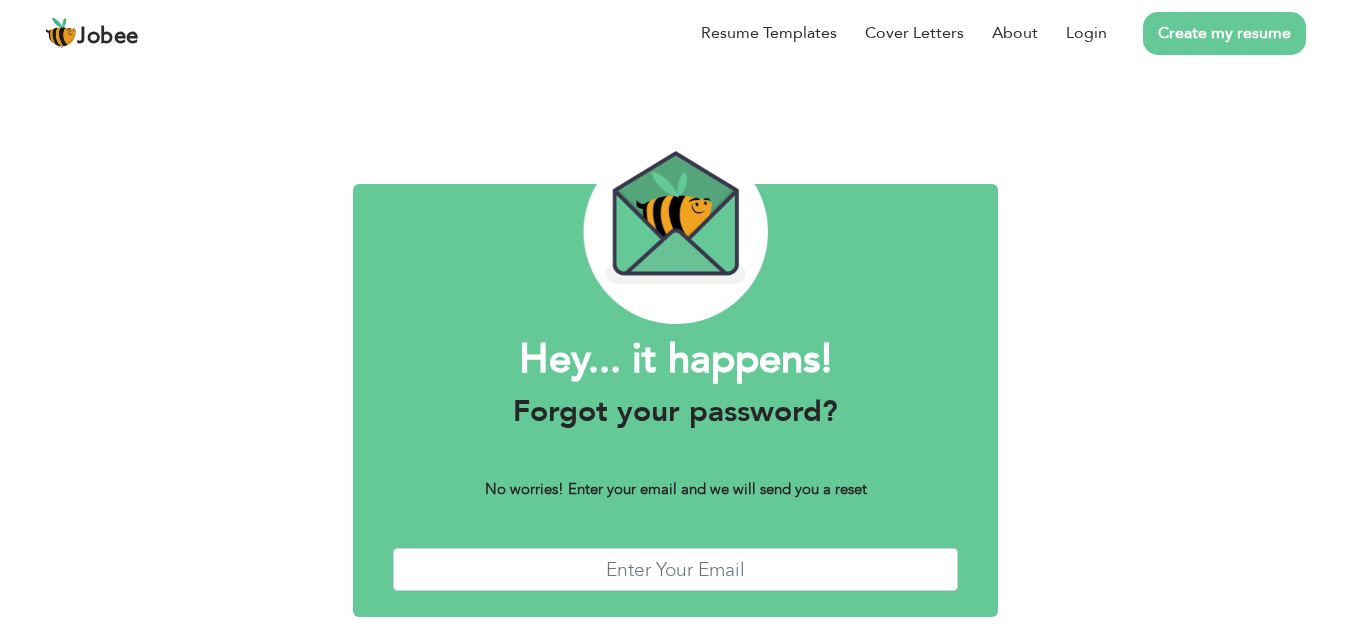 scroll, scrollTop: 0, scrollLeft: 0, axis: both 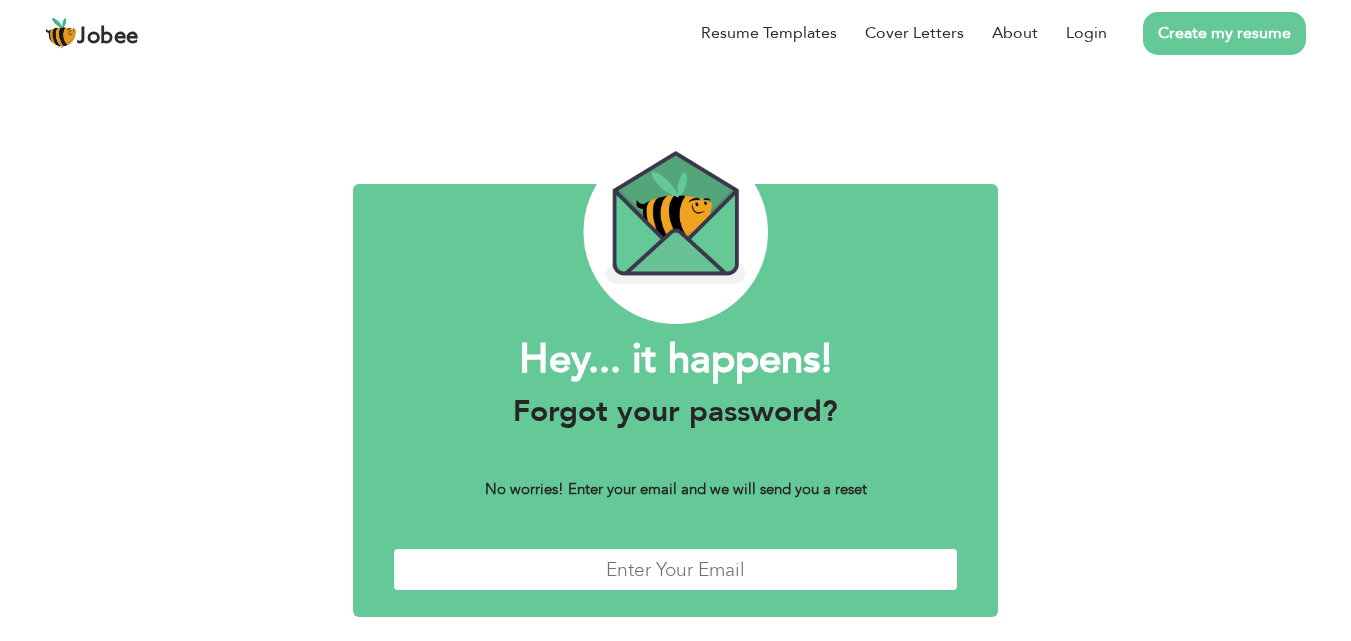 click at bounding box center [676, 569] 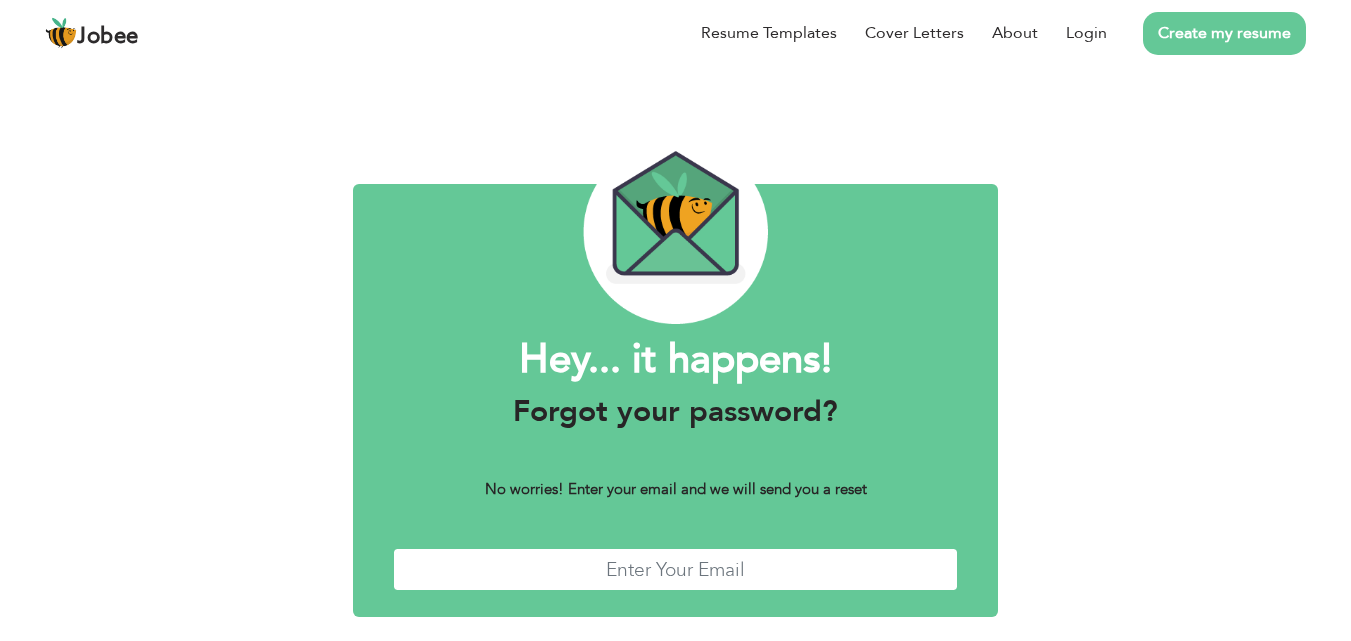 type on "[DOMAIN_NAME][EMAIL_ADDRESS][DOMAIN_NAME]" 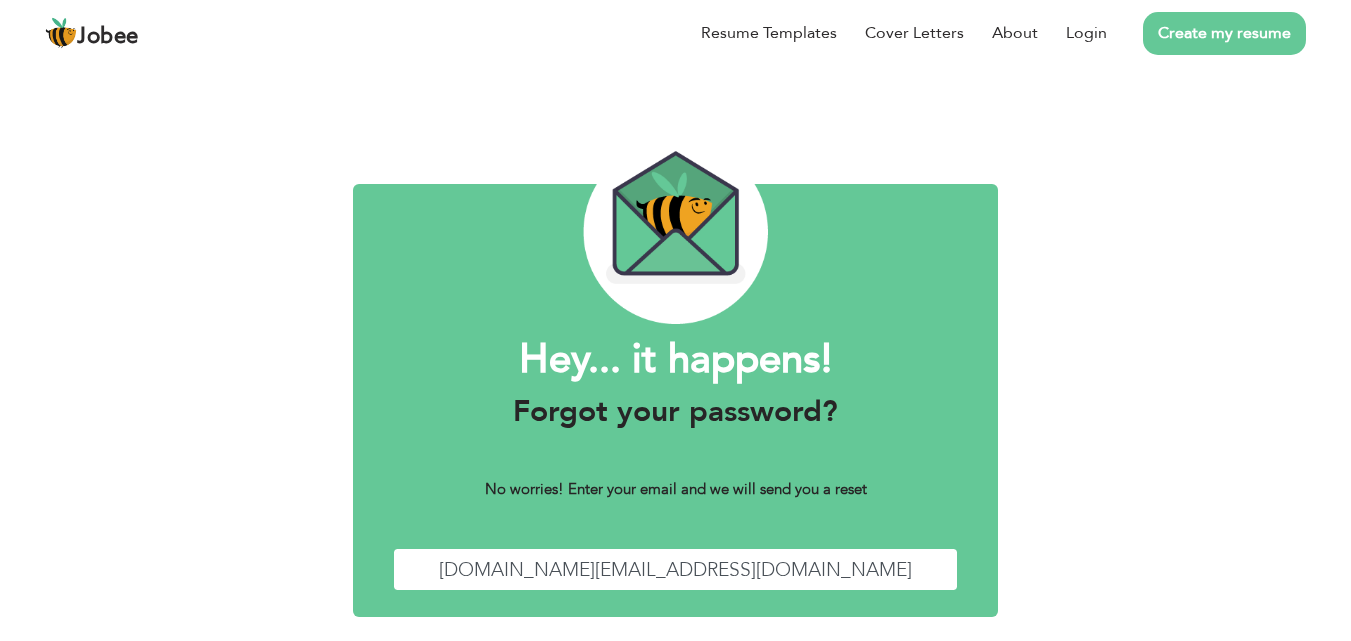 scroll, scrollTop: 79, scrollLeft: 0, axis: vertical 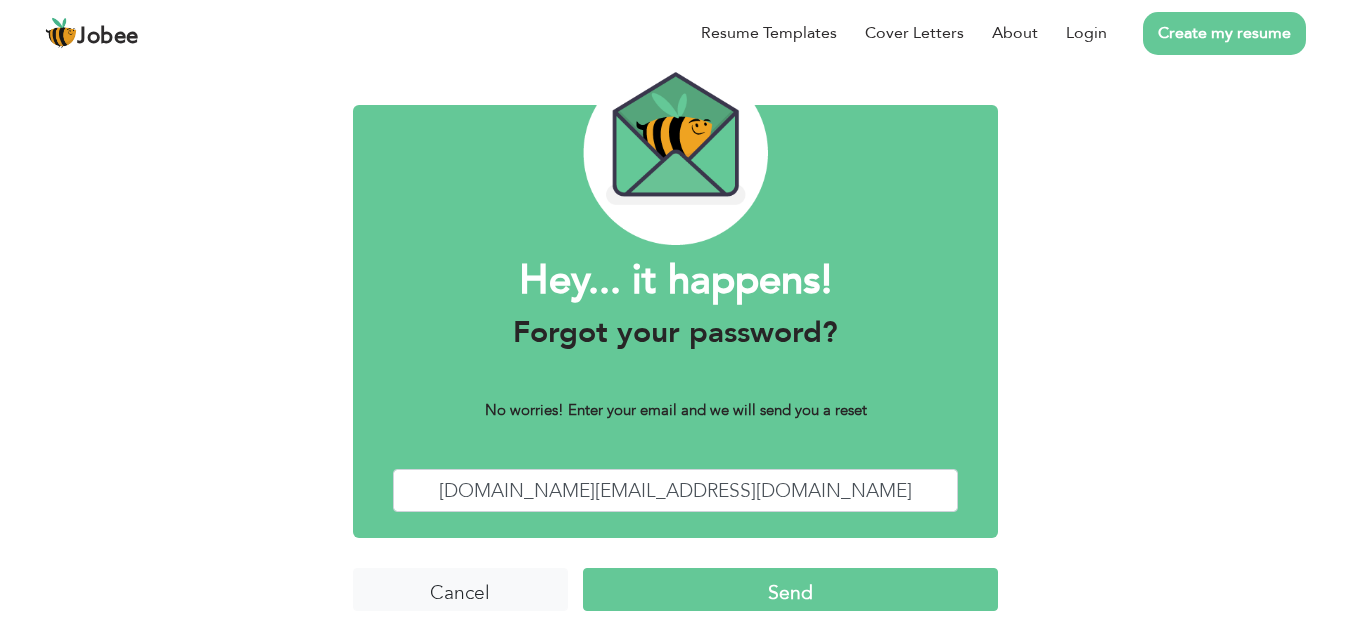 click on "Send" at bounding box center [790, 589] 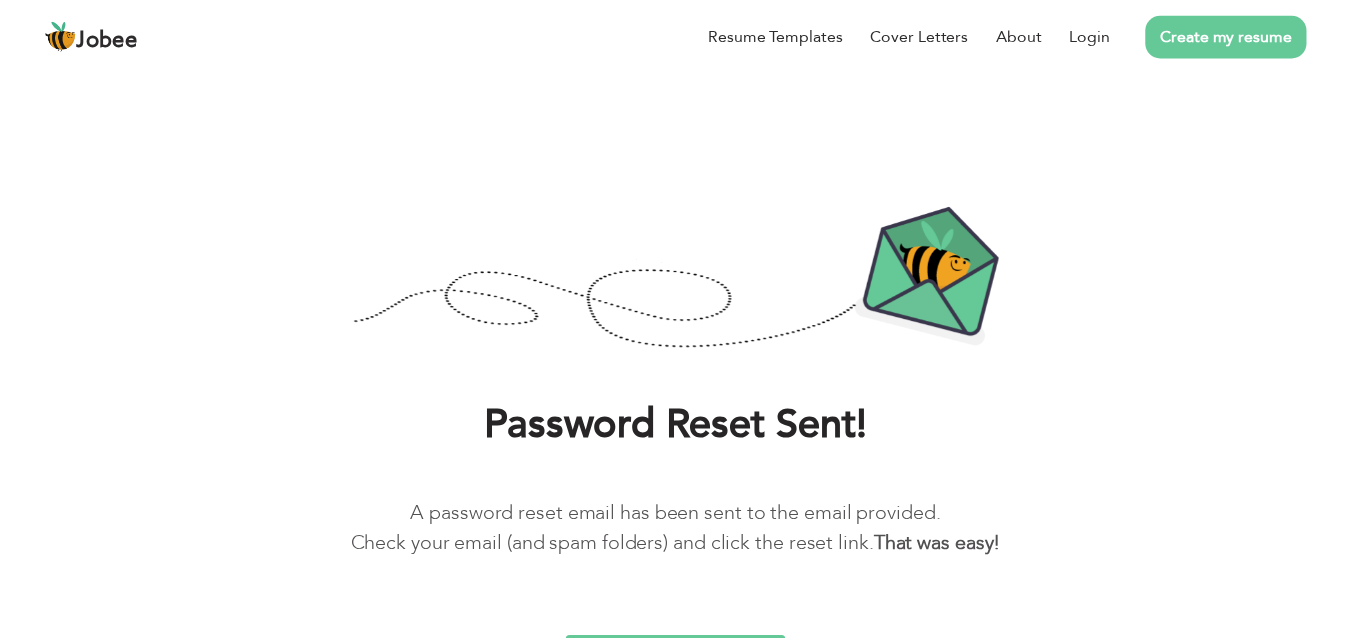 scroll, scrollTop: 0, scrollLeft: 0, axis: both 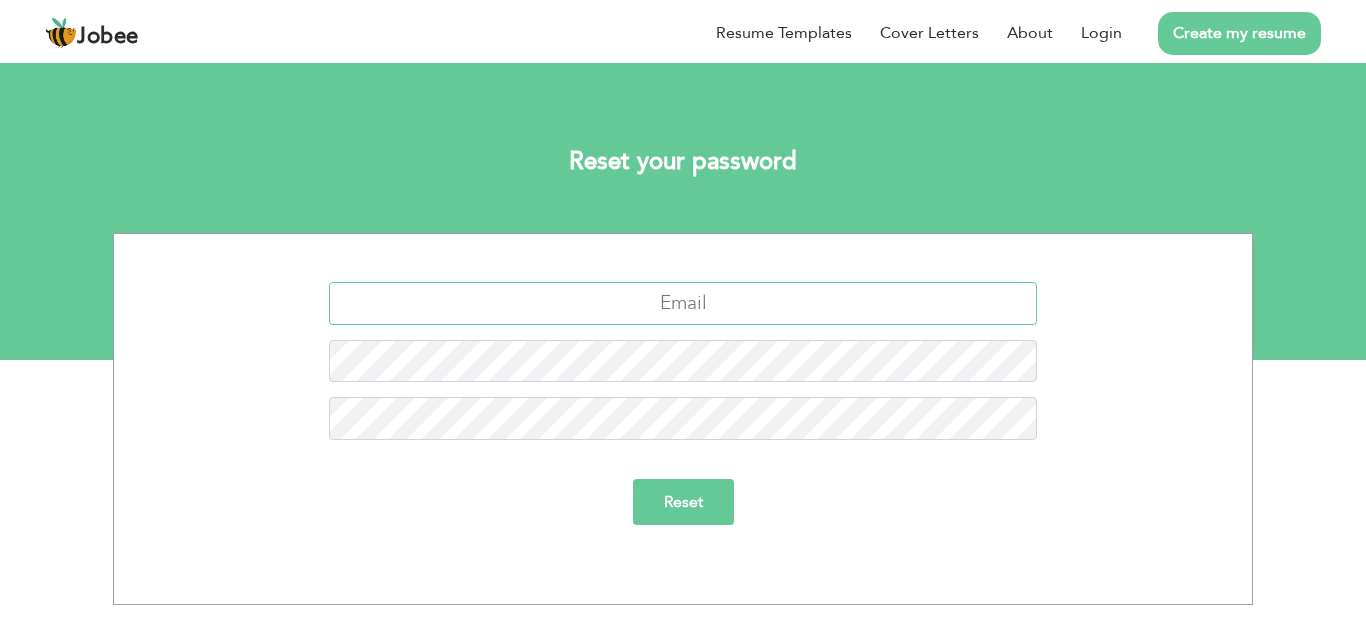 click at bounding box center (683, 303) 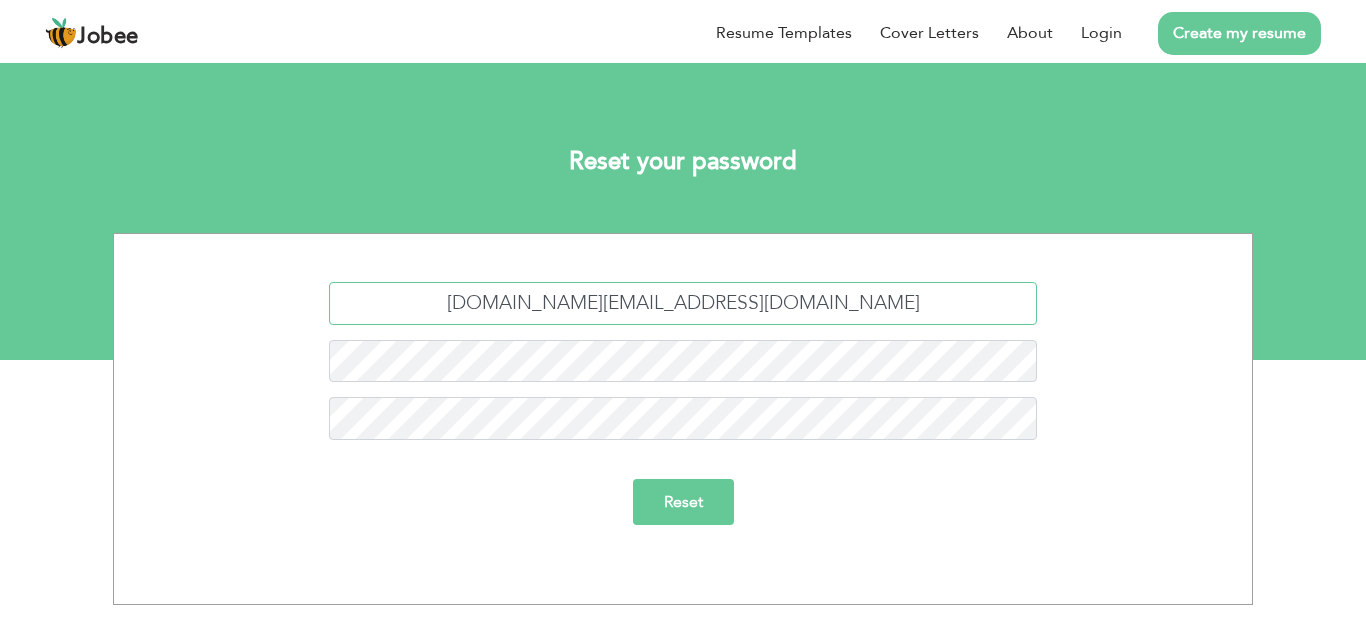 drag, startPoint x: 692, startPoint y: 306, endPoint x: 548, endPoint y: 296, distance: 144.3468 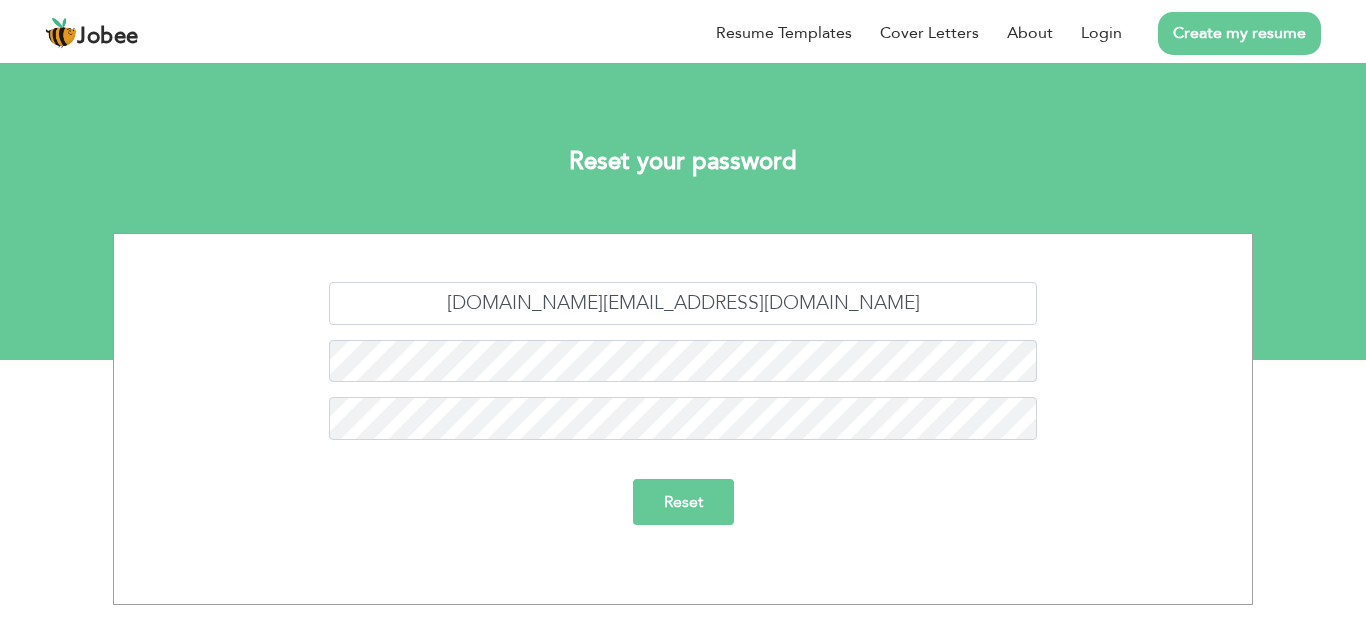 click on "Reset" at bounding box center (683, 502) 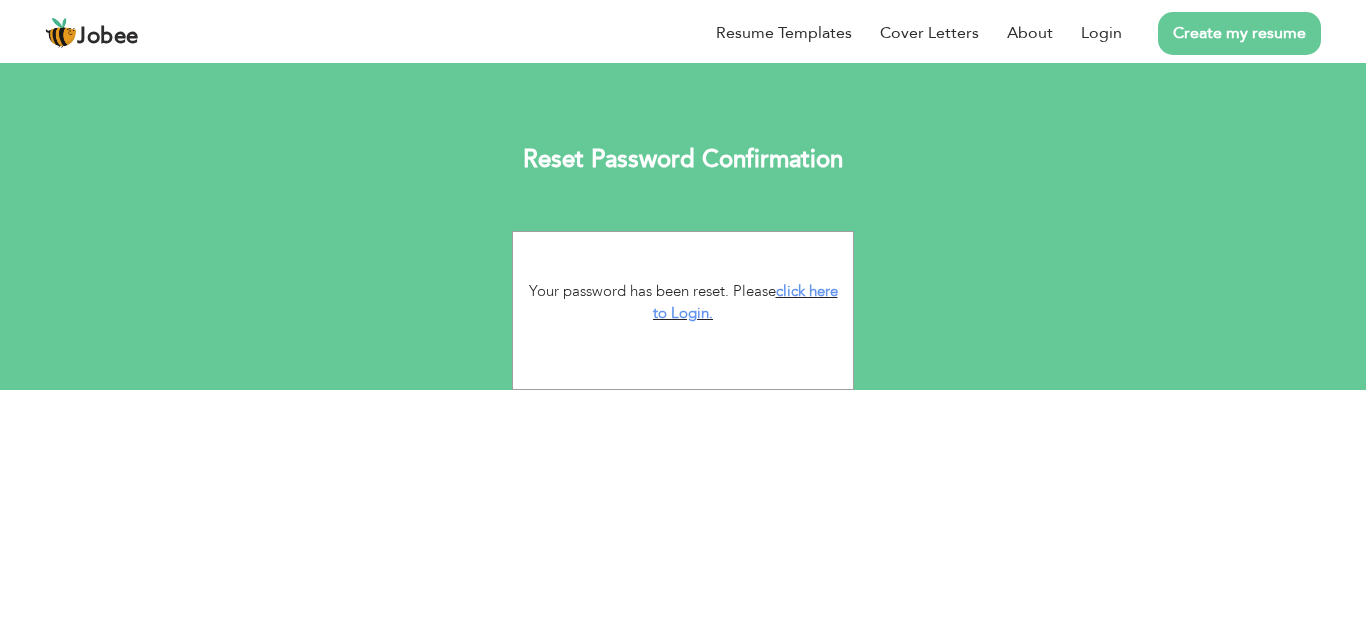 scroll, scrollTop: 0, scrollLeft: 0, axis: both 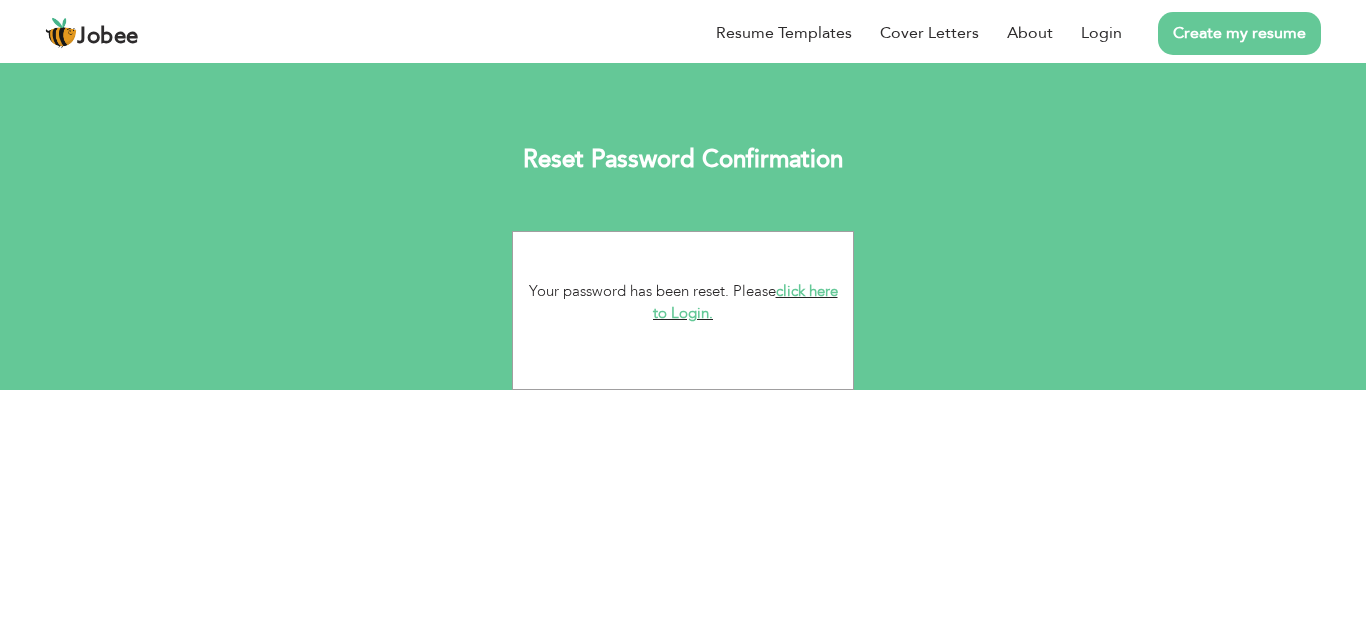 click on "click here to Login." at bounding box center (745, 302) 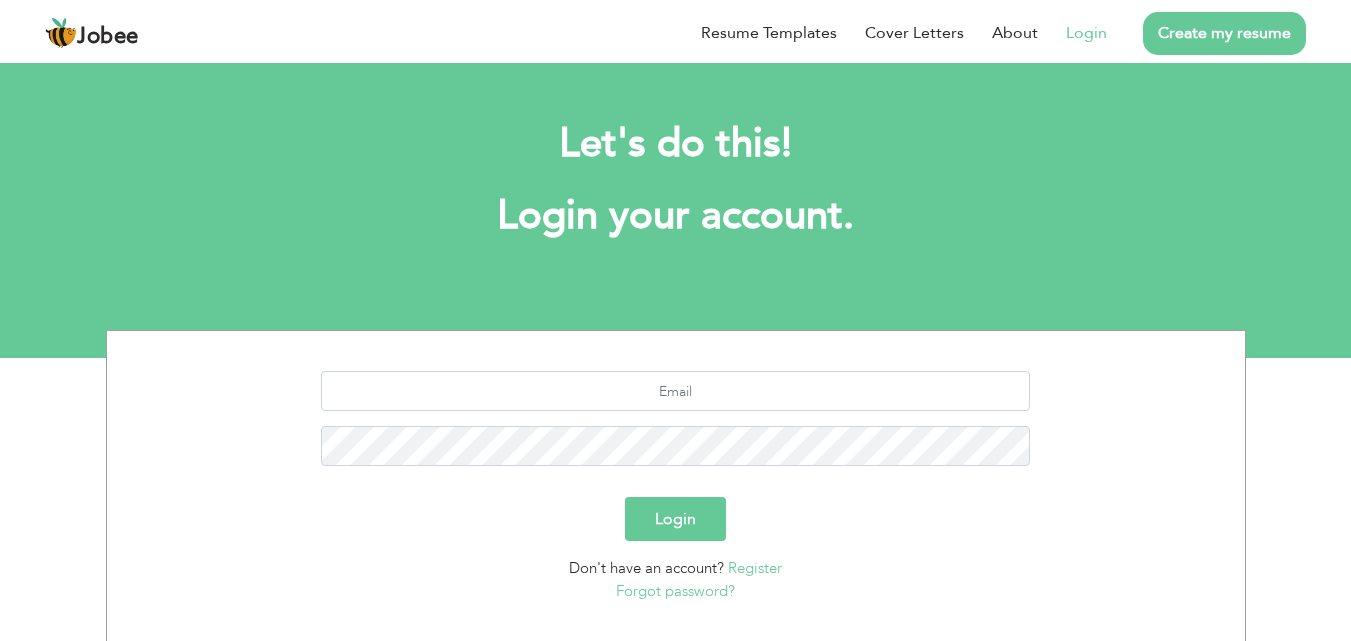 scroll, scrollTop: 0, scrollLeft: 0, axis: both 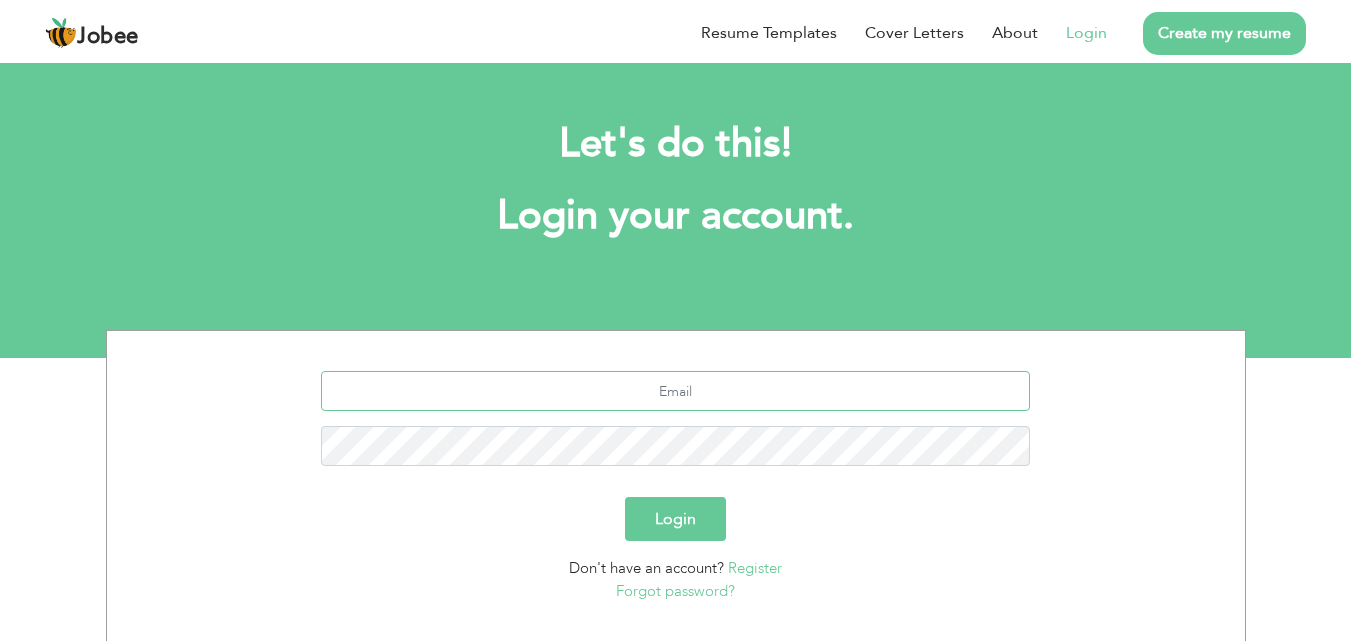 click at bounding box center [675, 391] 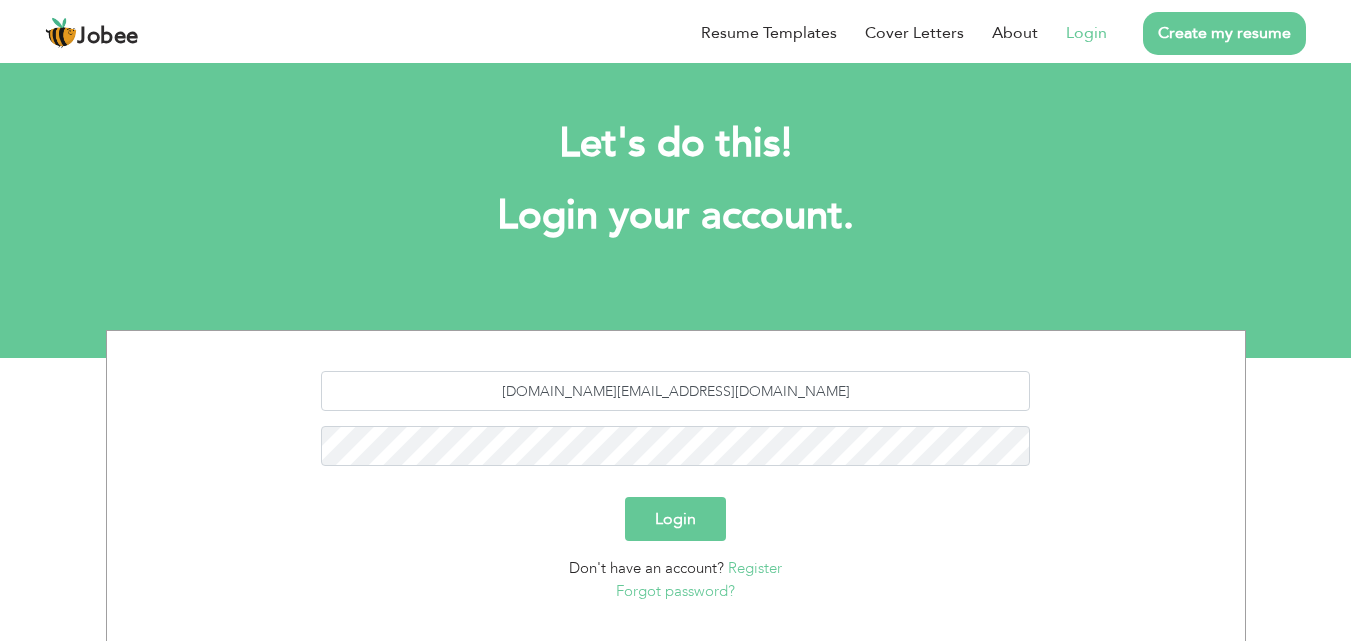 click on "Login" at bounding box center [675, 519] 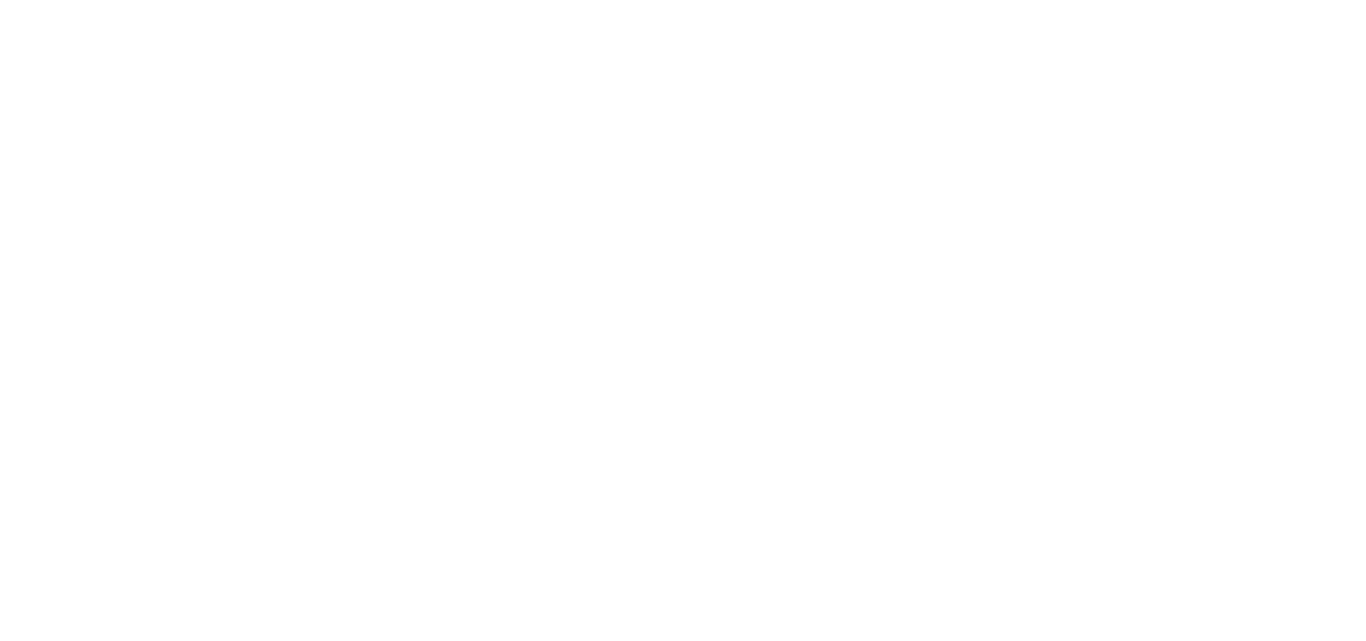 scroll, scrollTop: 0, scrollLeft: 0, axis: both 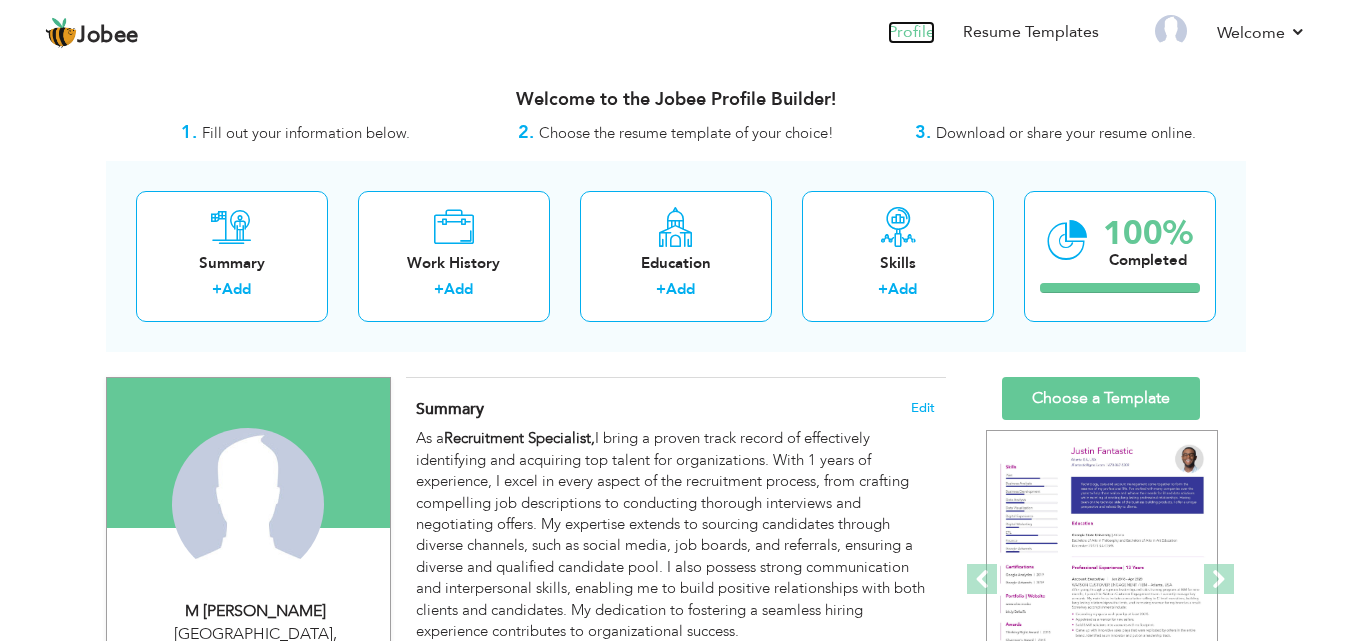 click on "Profile" at bounding box center [911, 32] 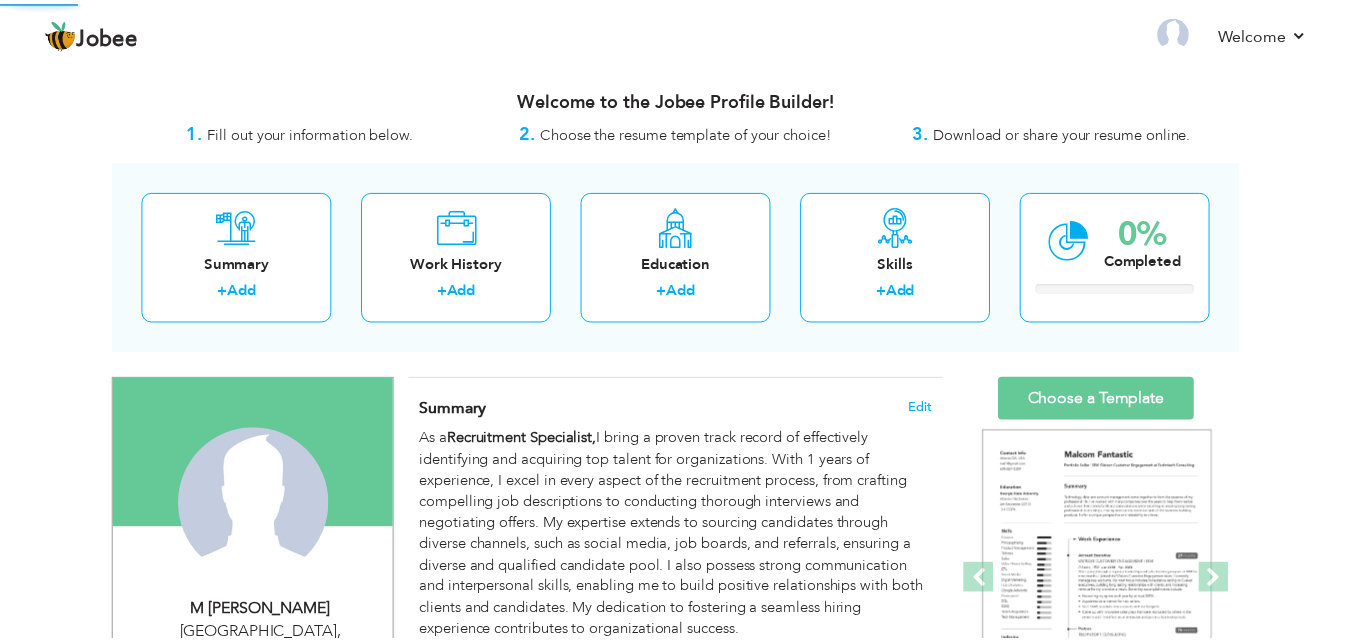scroll, scrollTop: 0, scrollLeft: 0, axis: both 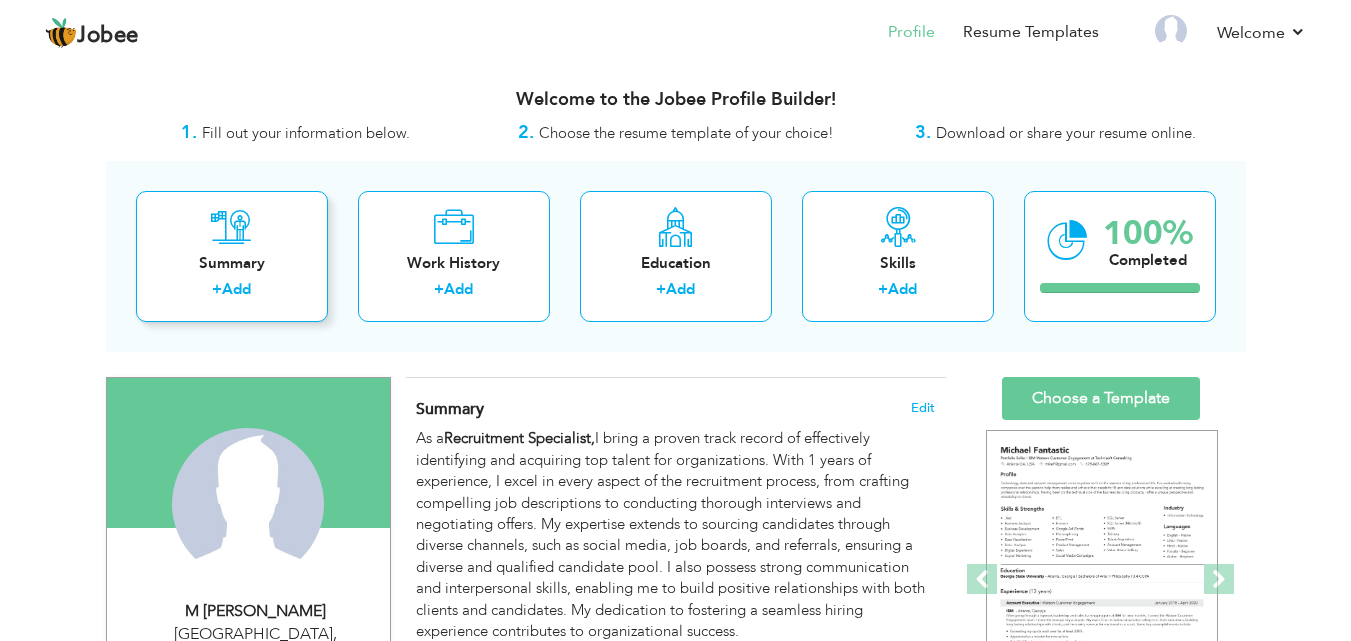 click on "Summary" at bounding box center [232, 263] 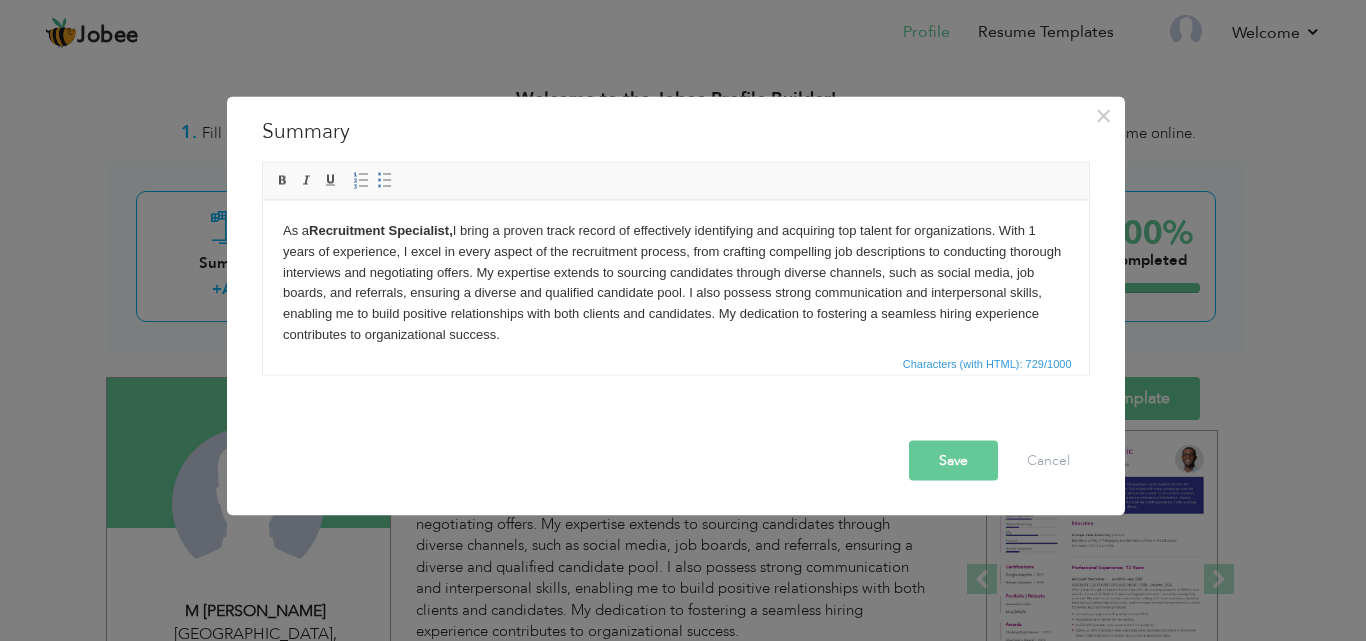 click on "Save" at bounding box center (953, 460) 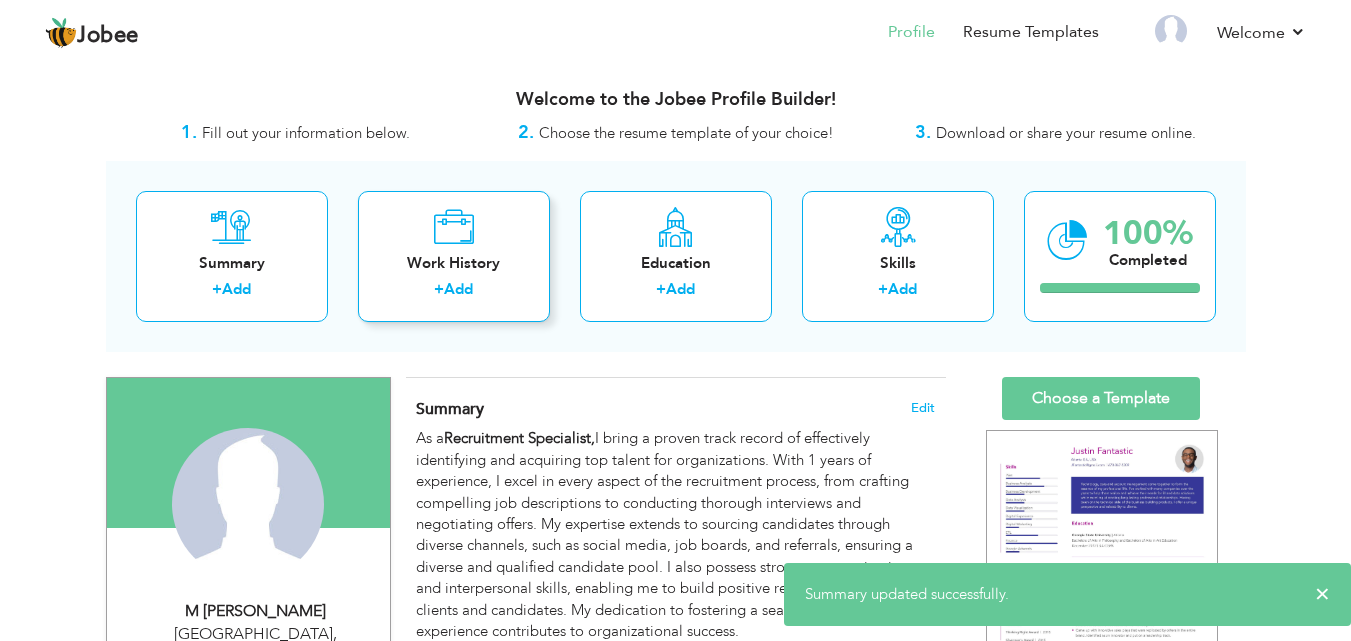 click at bounding box center (453, 227) 